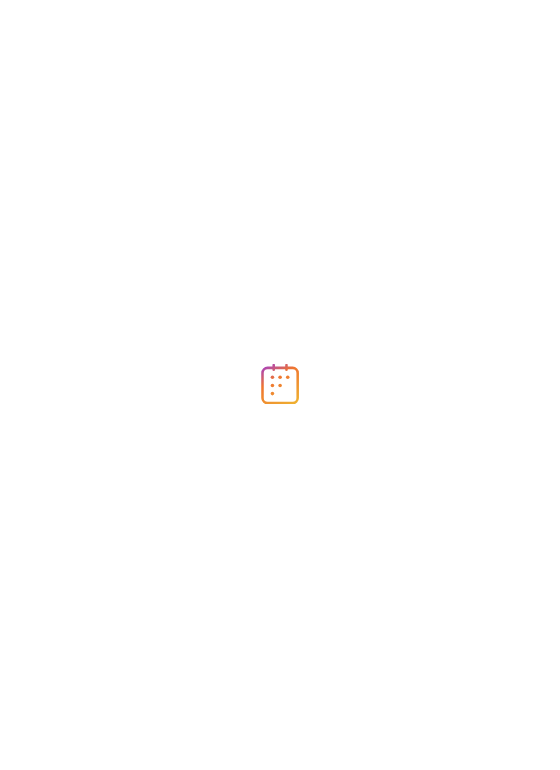 scroll, scrollTop: 0, scrollLeft: 0, axis: both 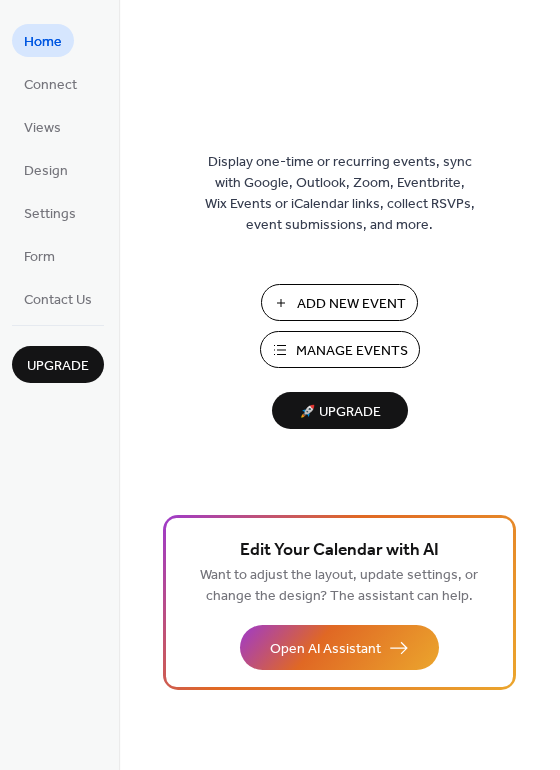 click on "Add New Event" at bounding box center [351, 304] 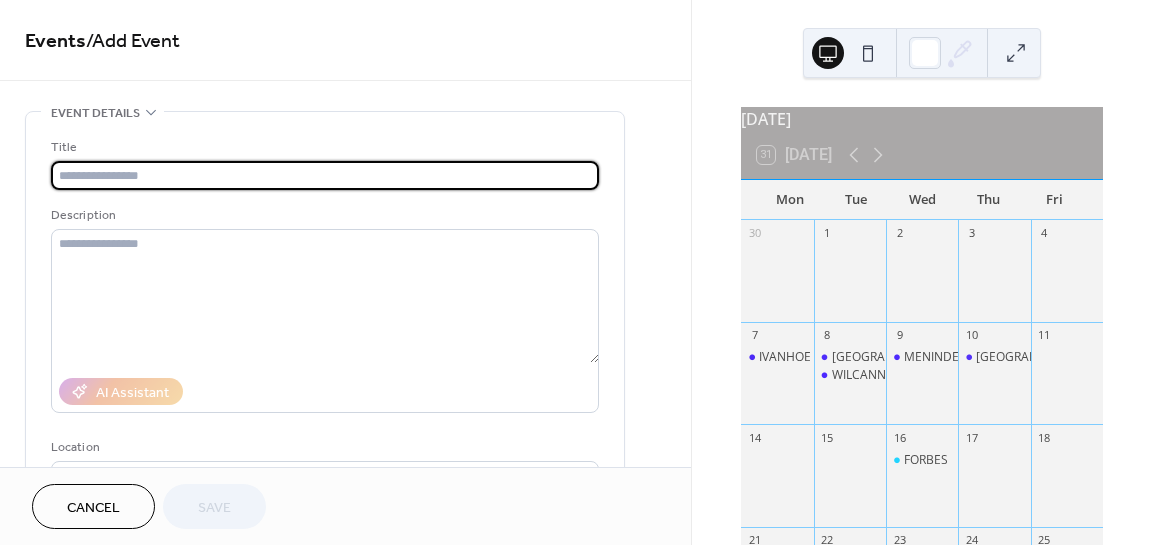 scroll, scrollTop: 0, scrollLeft: 0, axis: both 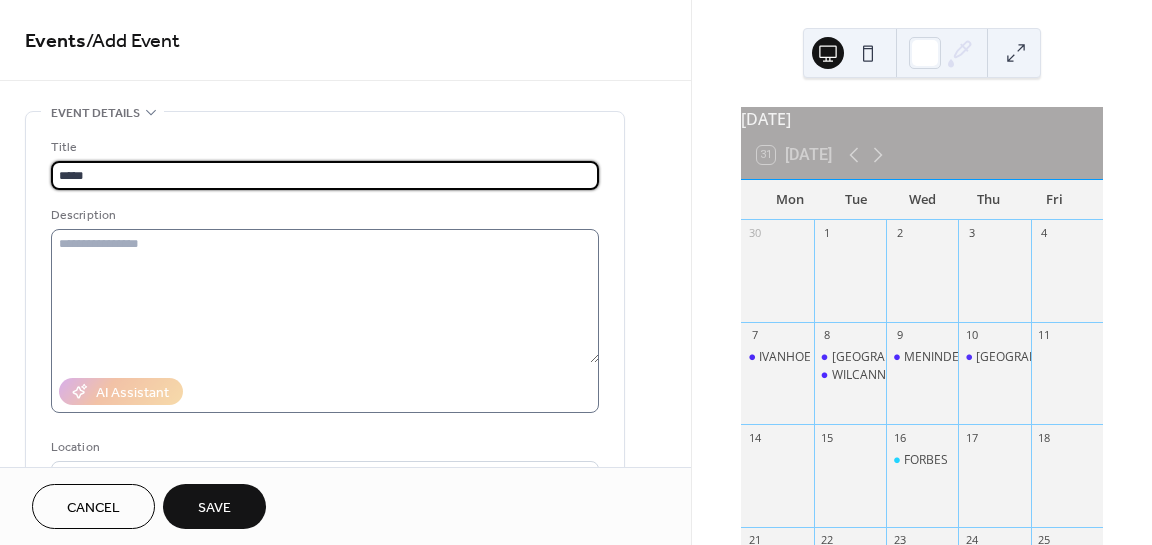 type on "*****" 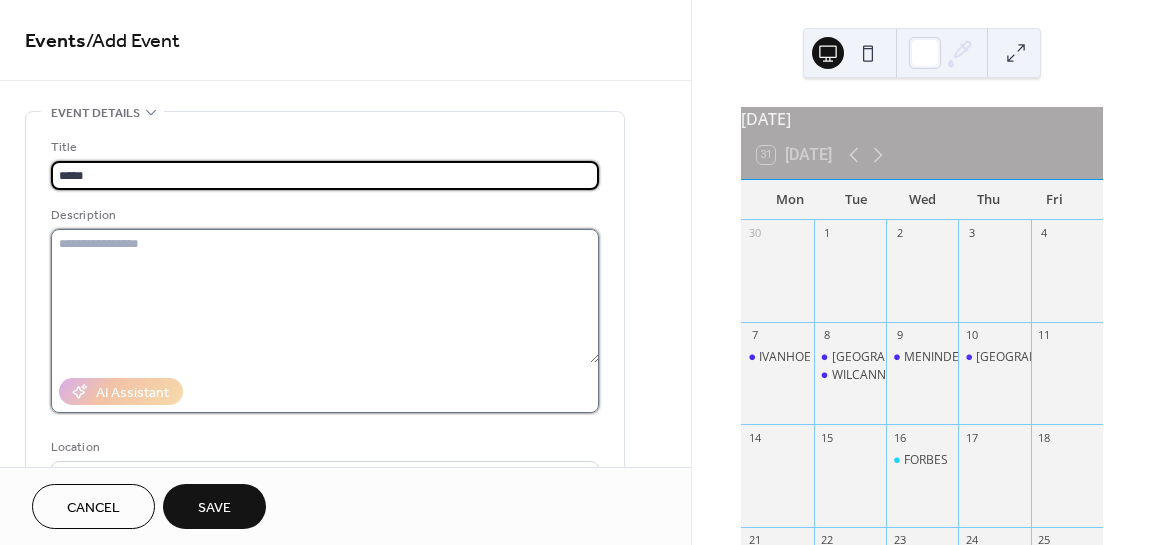 click at bounding box center [325, 296] 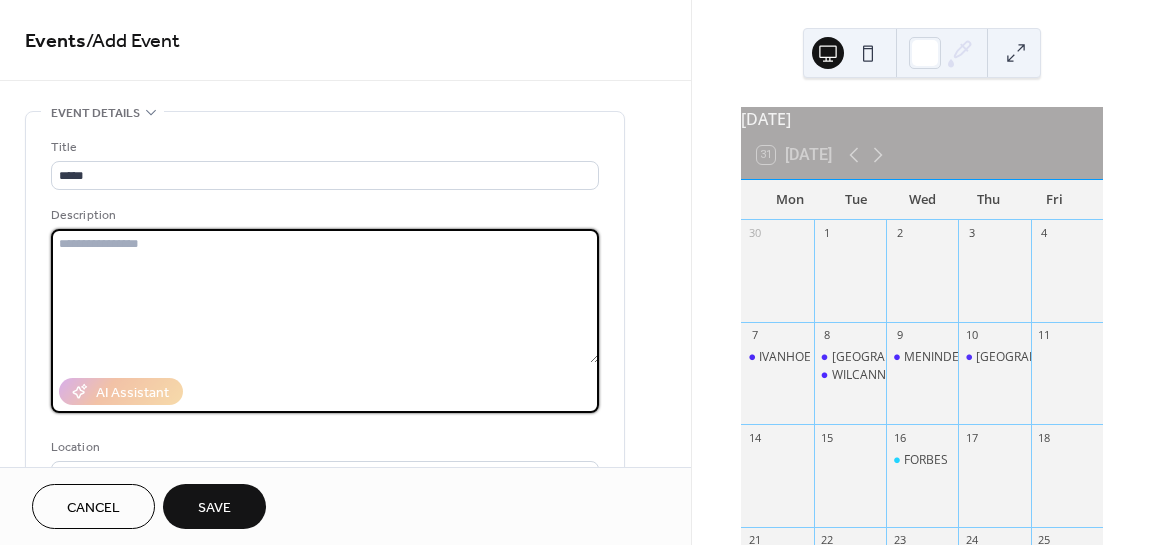 paste on "**********" 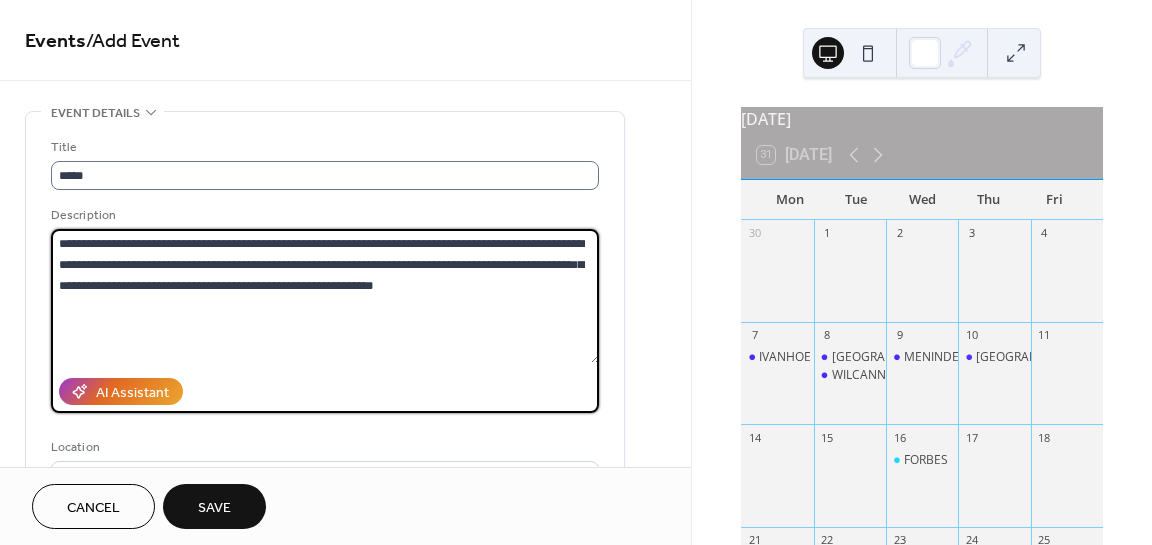 scroll, scrollTop: 0, scrollLeft: 0, axis: both 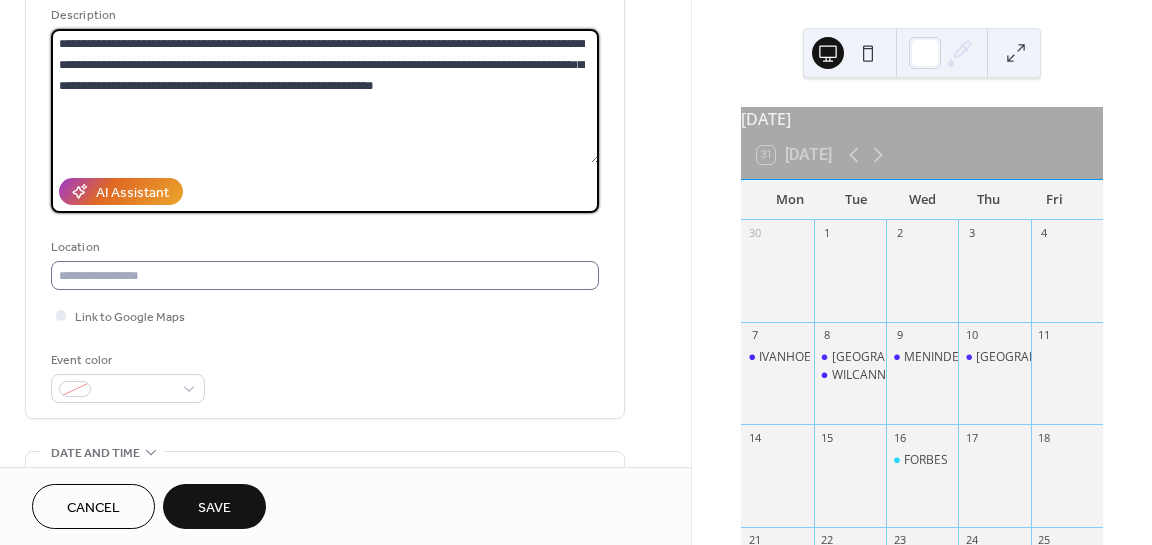 type on "**********" 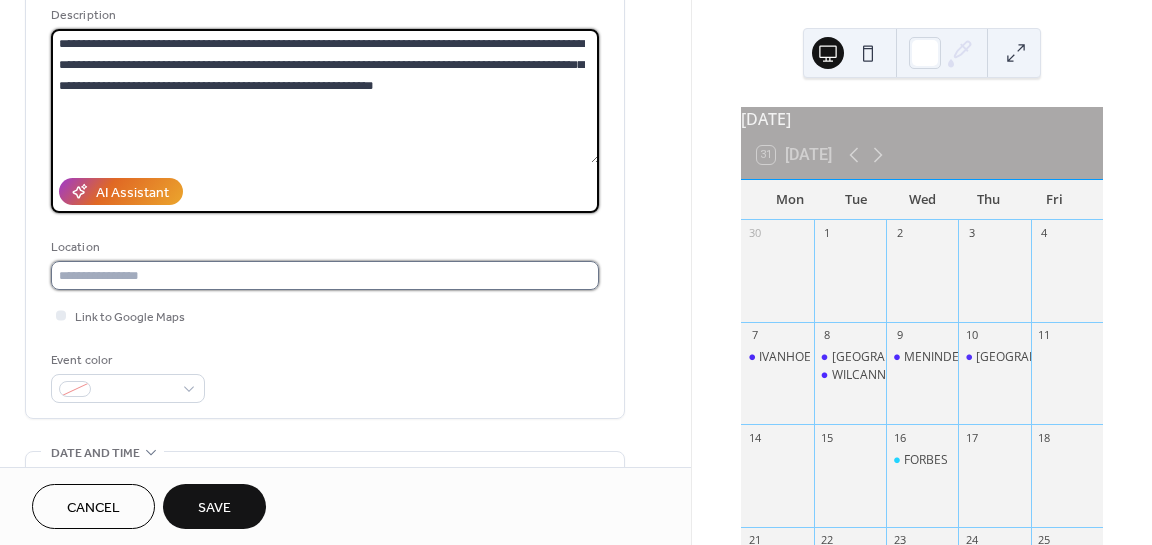 click at bounding box center [325, 275] 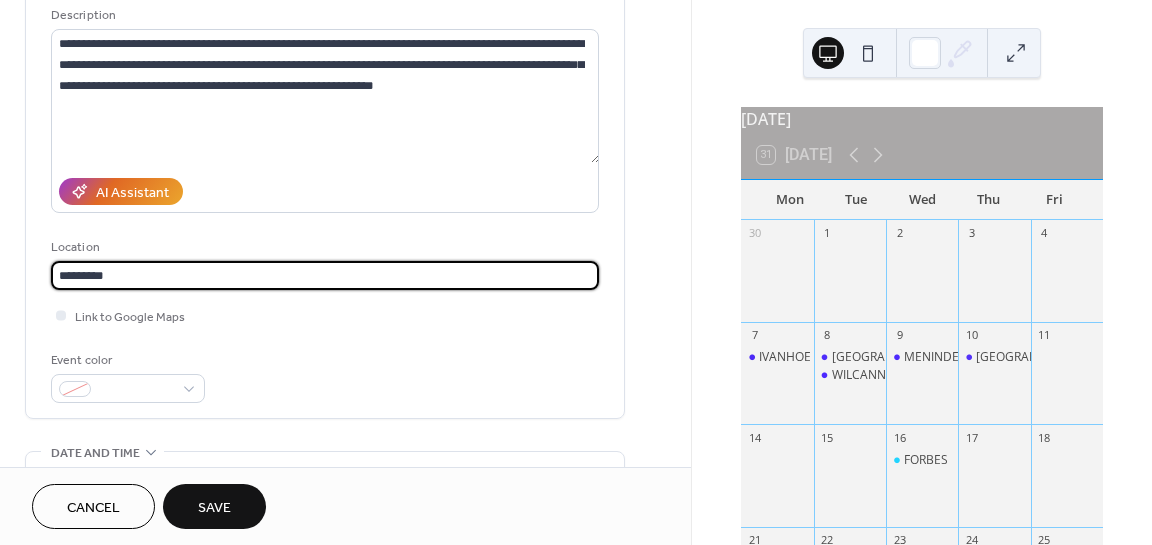 type on "*********" 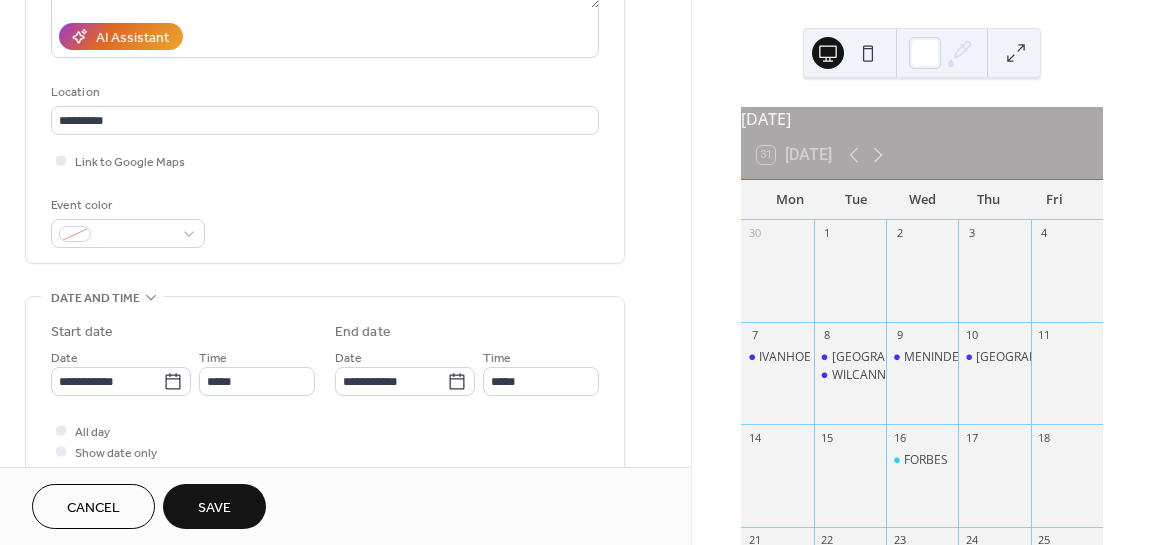 scroll, scrollTop: 400, scrollLeft: 0, axis: vertical 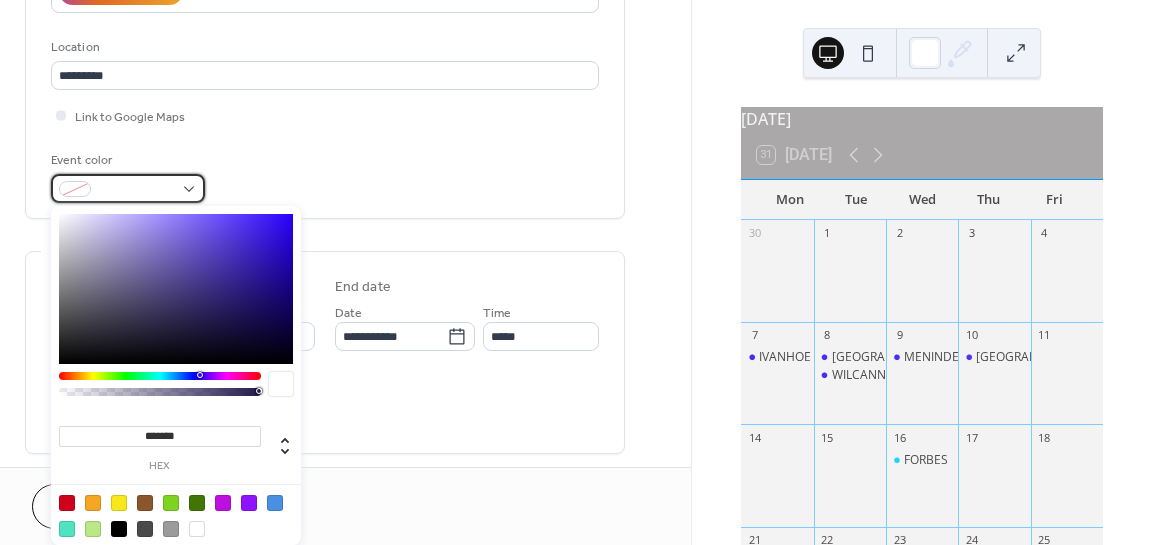 click at bounding box center [128, 188] 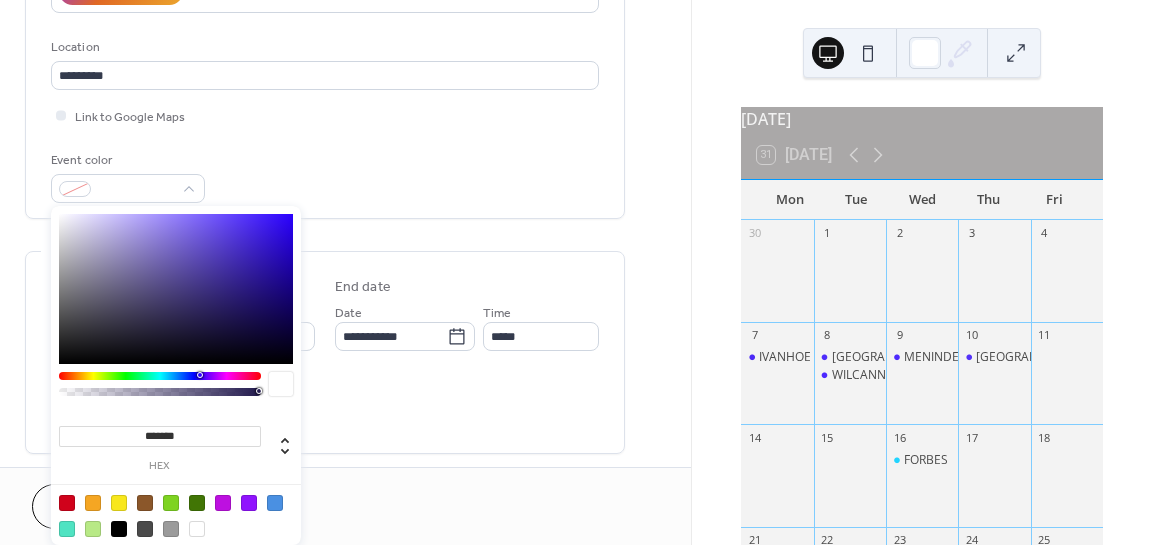 click at bounding box center [160, 376] 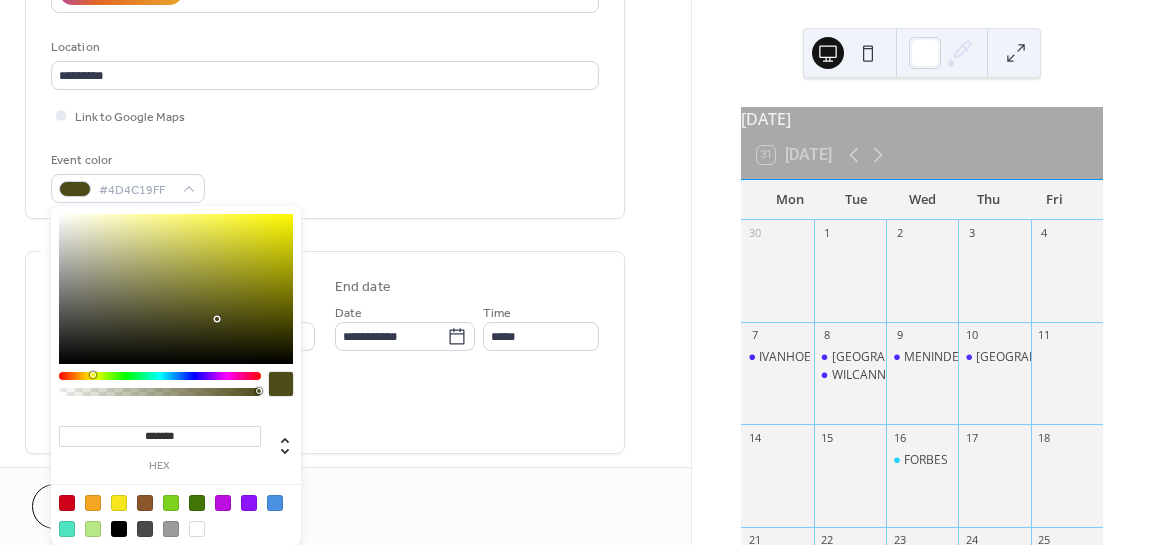 type on "*******" 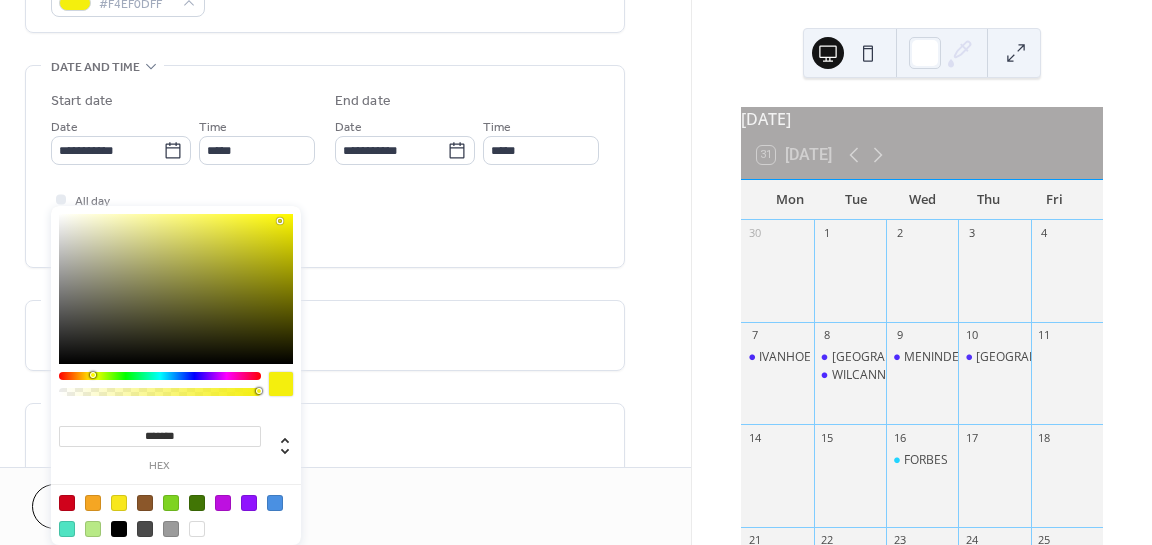 scroll, scrollTop: 600, scrollLeft: 0, axis: vertical 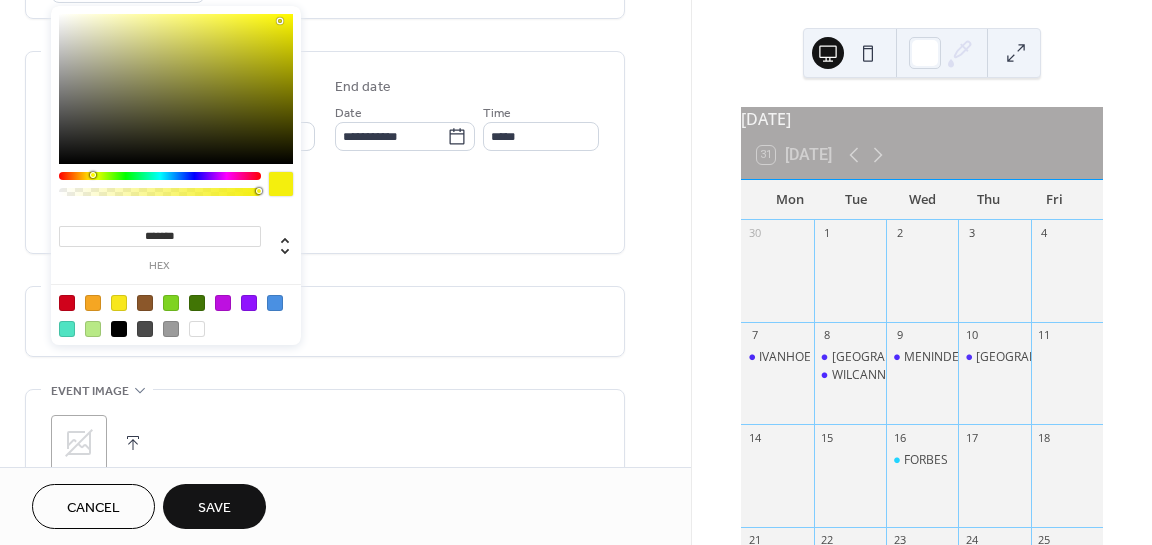 click on "All day Show date only Hide end time" at bounding box center (325, 206) 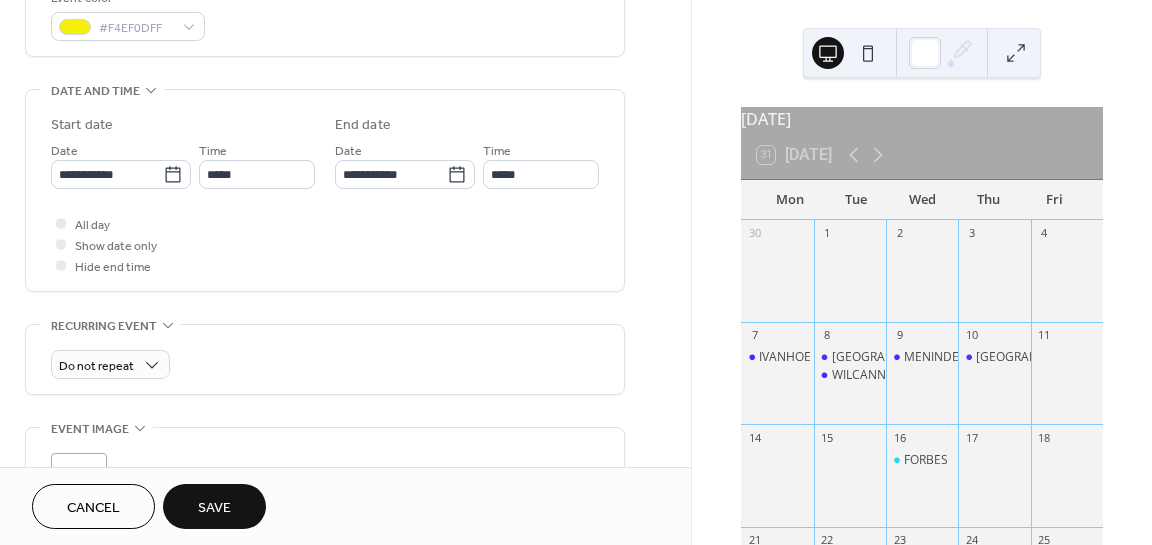 scroll, scrollTop: 600, scrollLeft: 0, axis: vertical 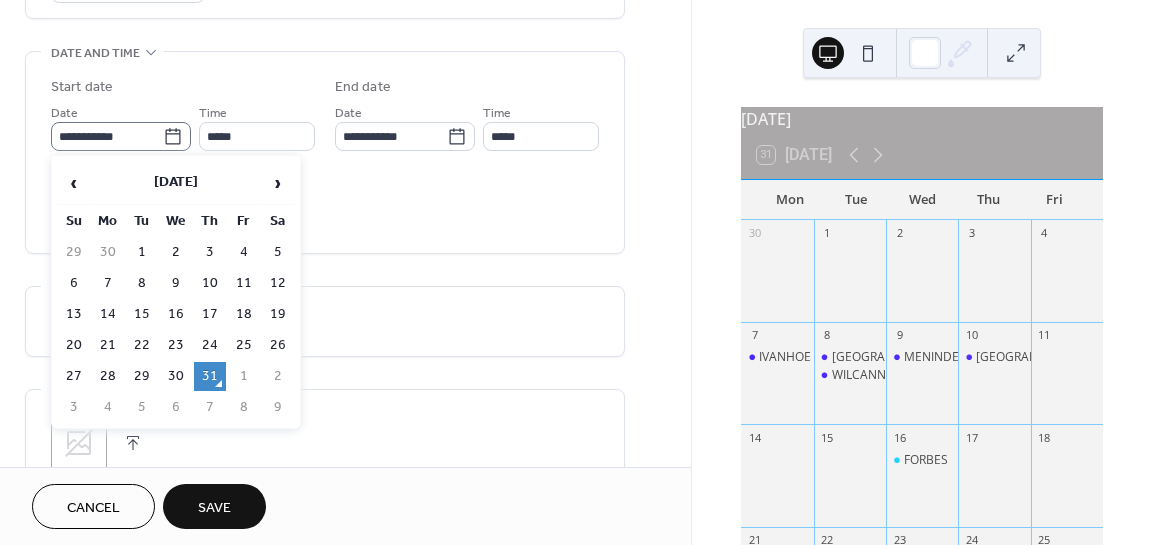 click 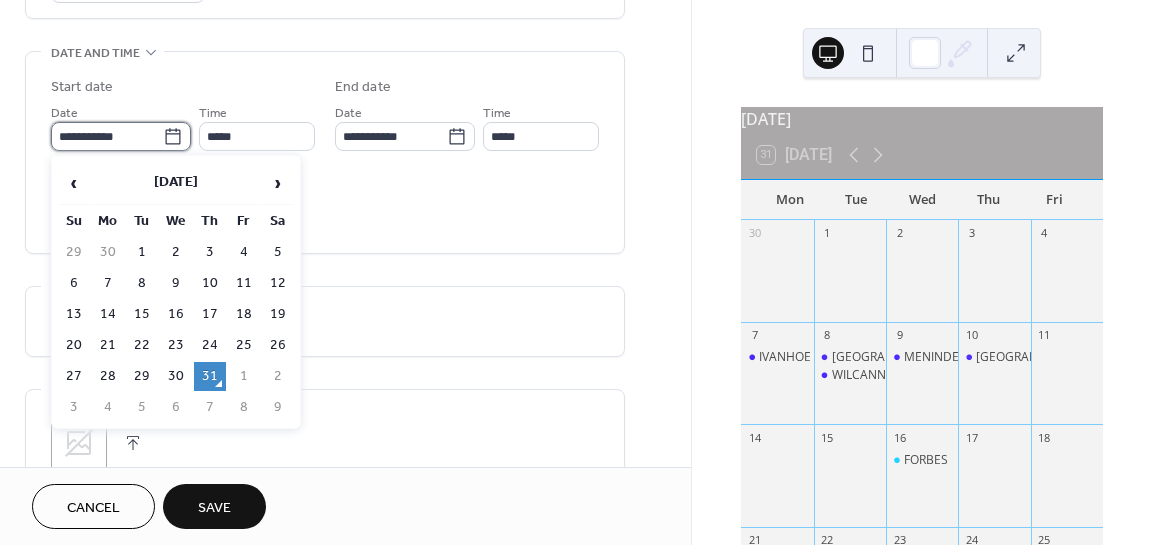 click on "**********" at bounding box center (107, 136) 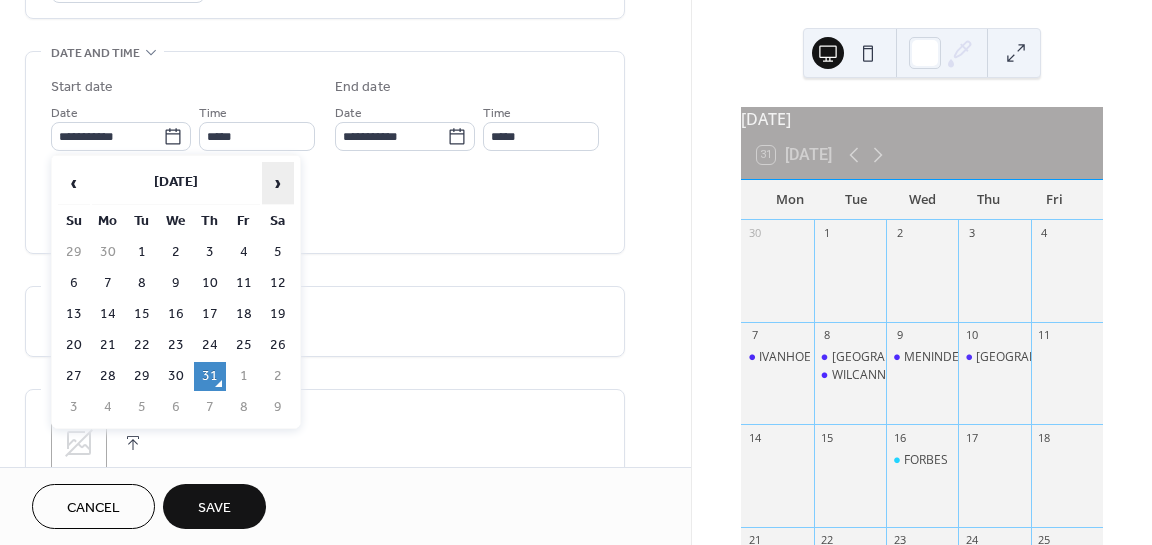 click on "›" at bounding box center [278, 183] 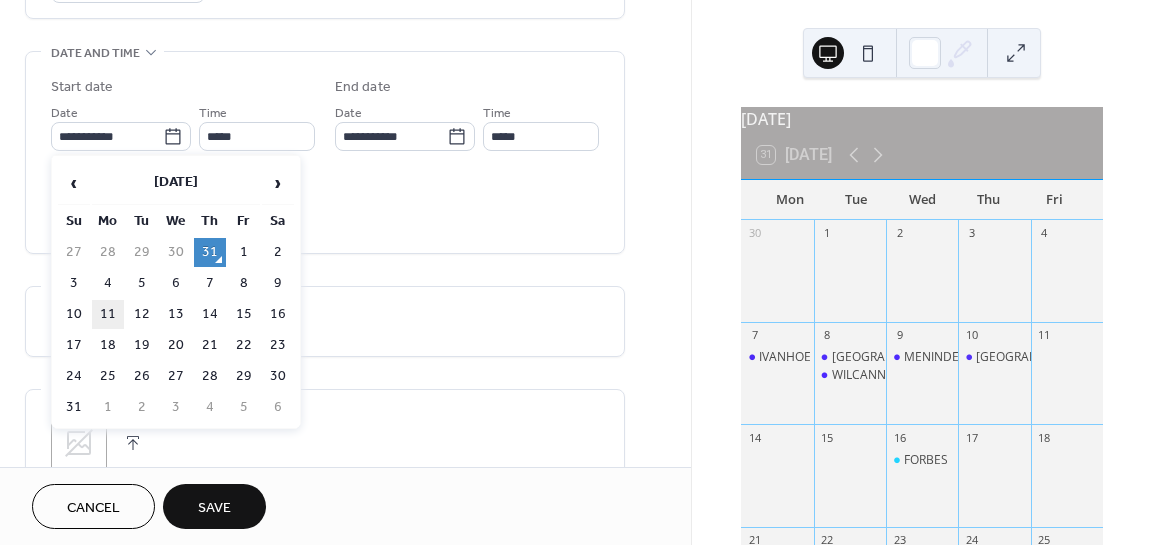 click on "11" at bounding box center [108, 314] 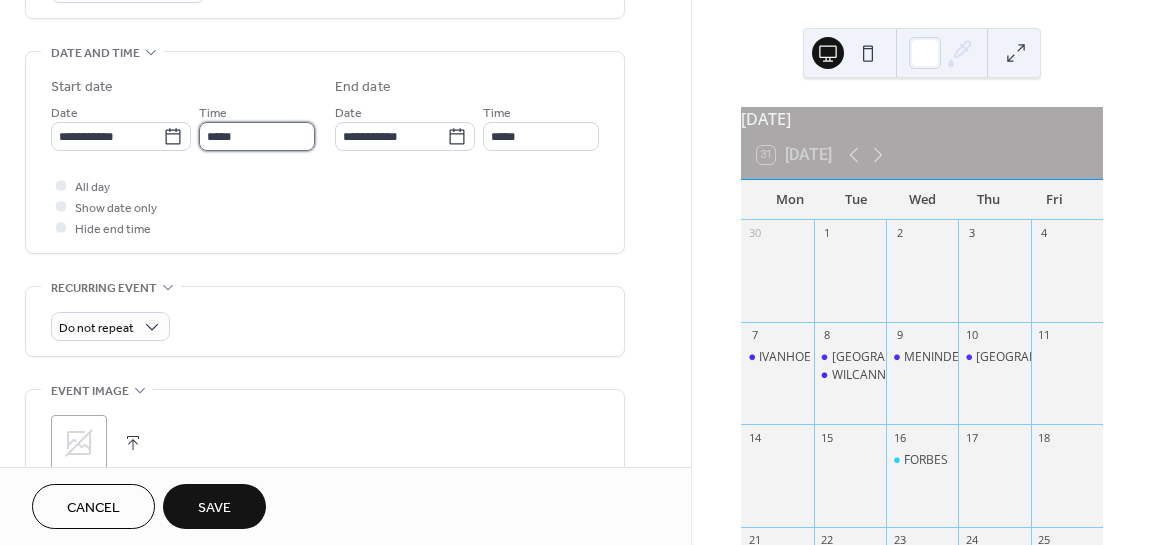 click on "*****" at bounding box center (257, 136) 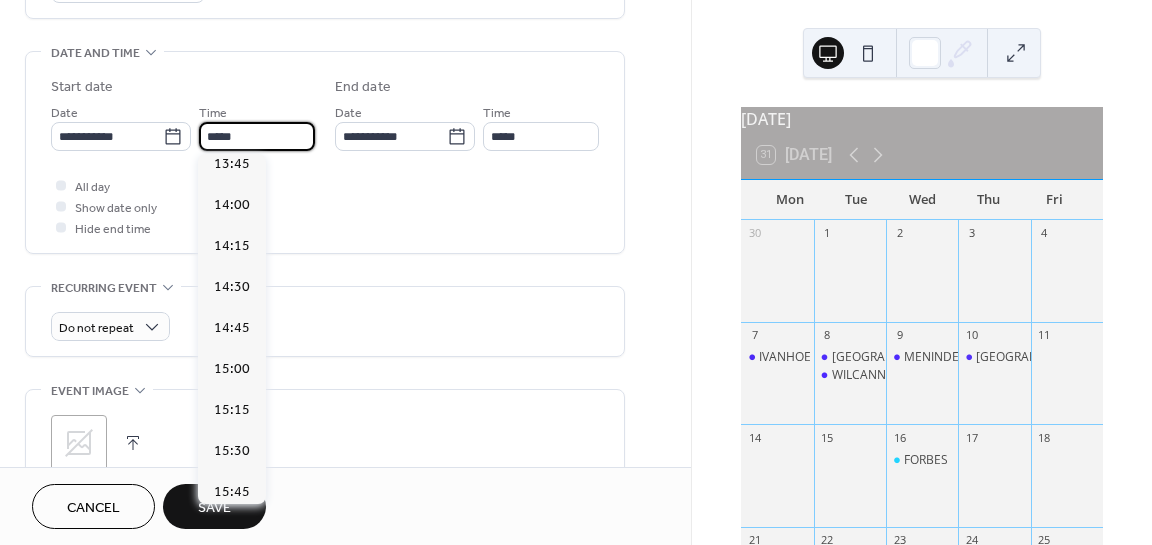 scroll, scrollTop: 2268, scrollLeft: 0, axis: vertical 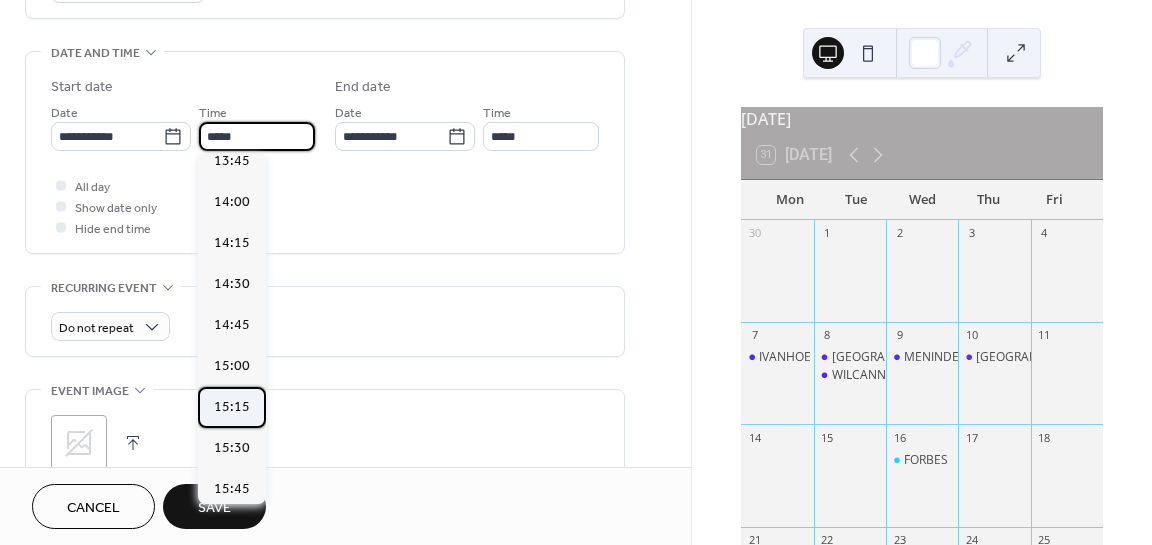 click on "15:15" at bounding box center [232, 406] 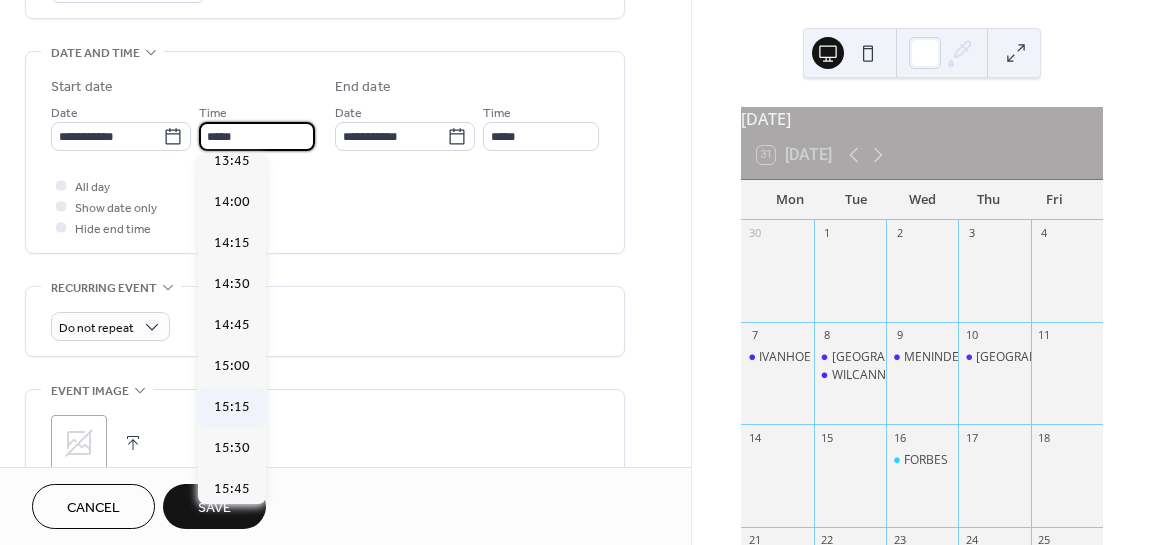 type on "*****" 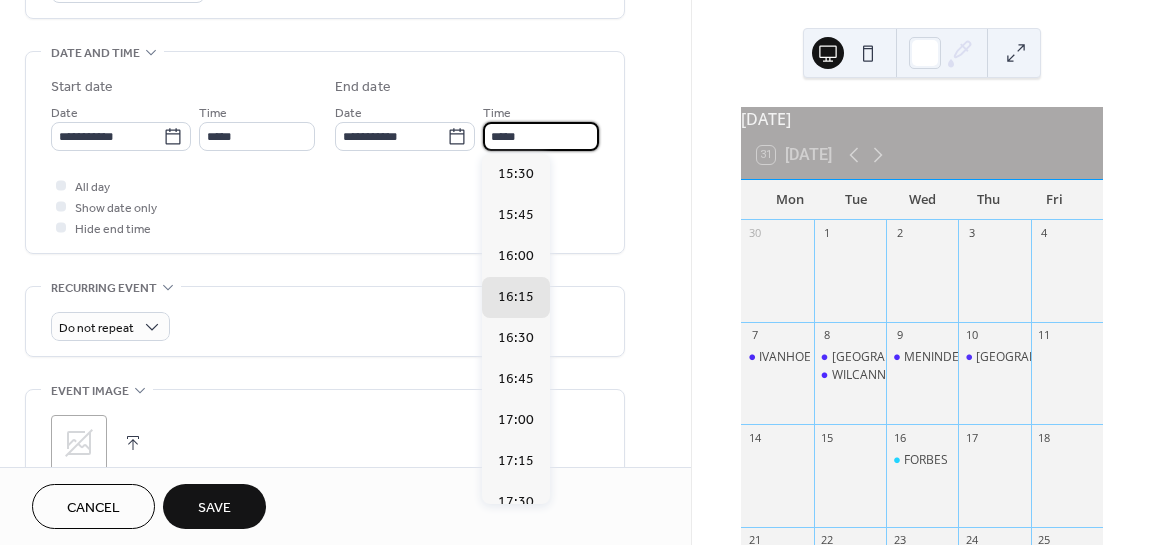 click on "*****" at bounding box center (541, 136) 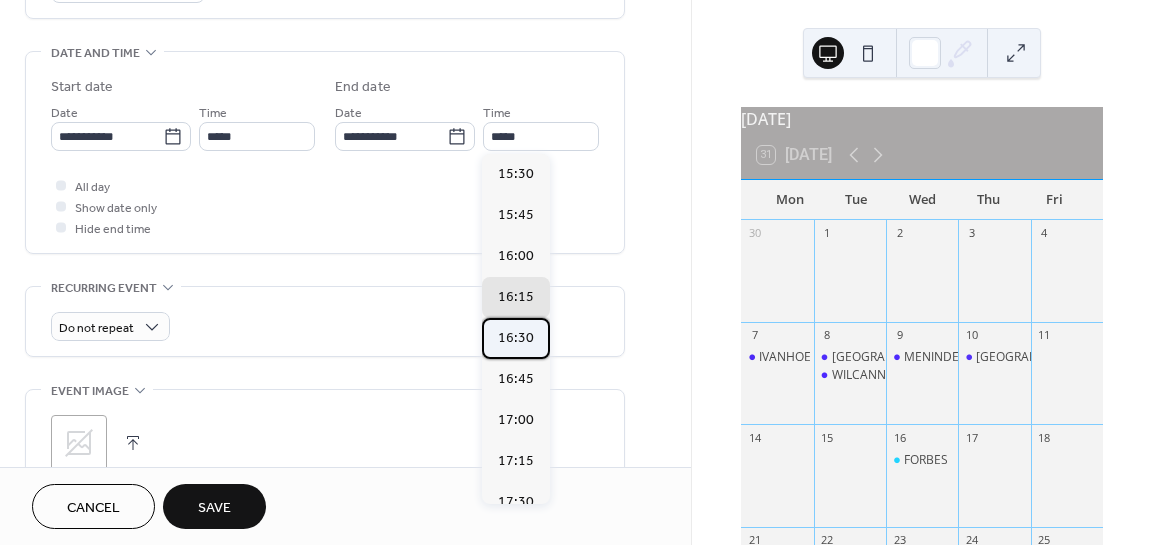 click on "16:30" at bounding box center (516, 337) 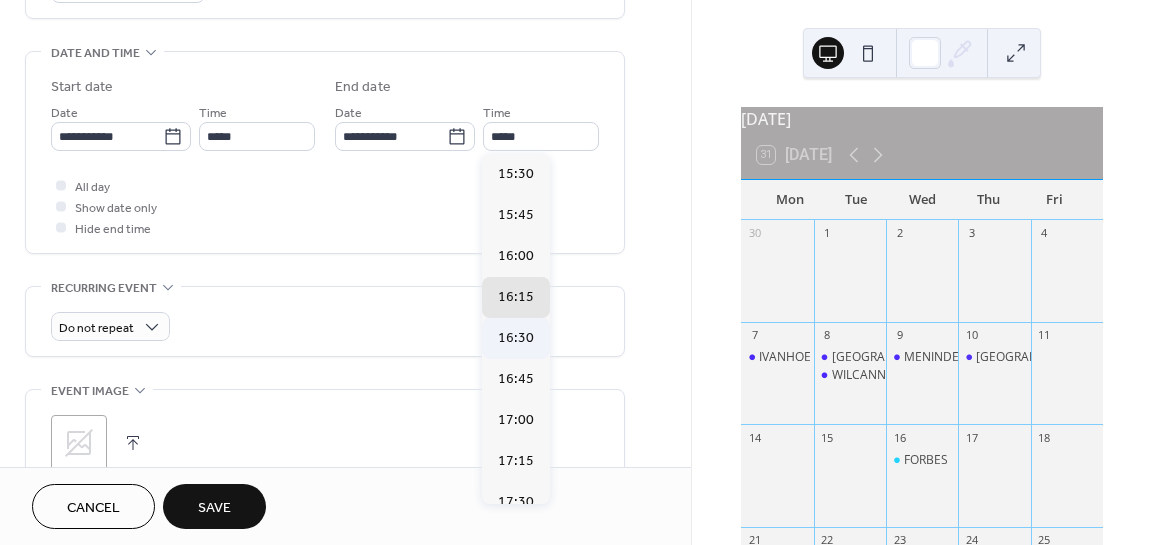type on "*****" 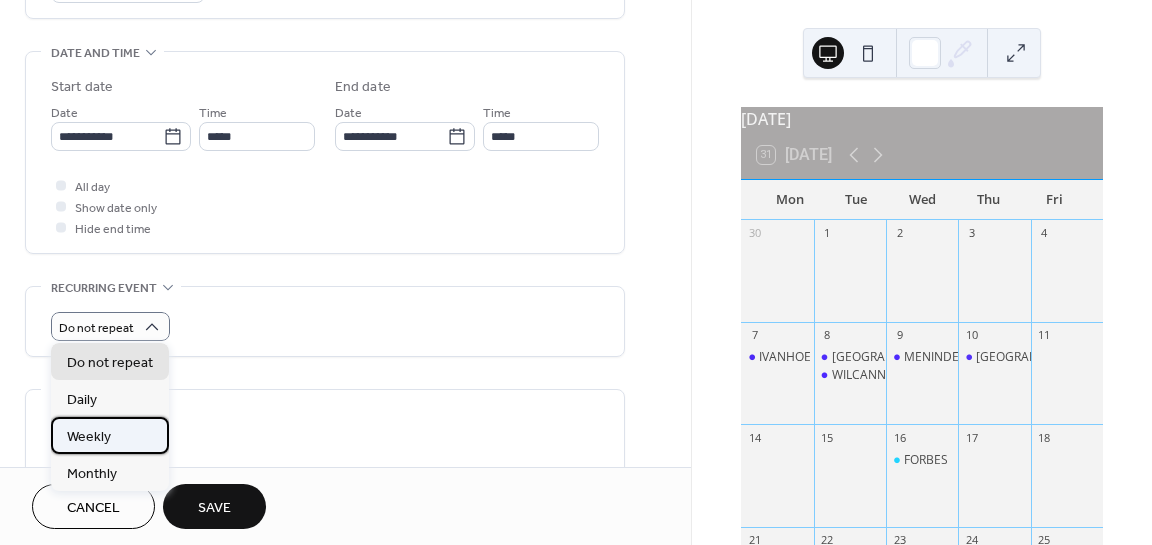 click on "Weekly" at bounding box center (89, 437) 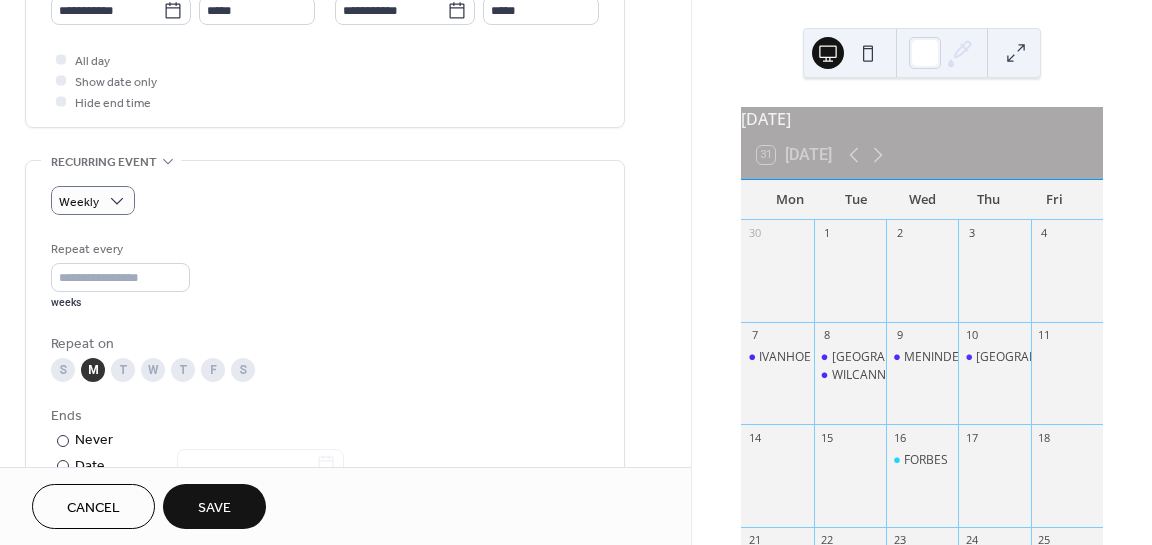 scroll, scrollTop: 800, scrollLeft: 0, axis: vertical 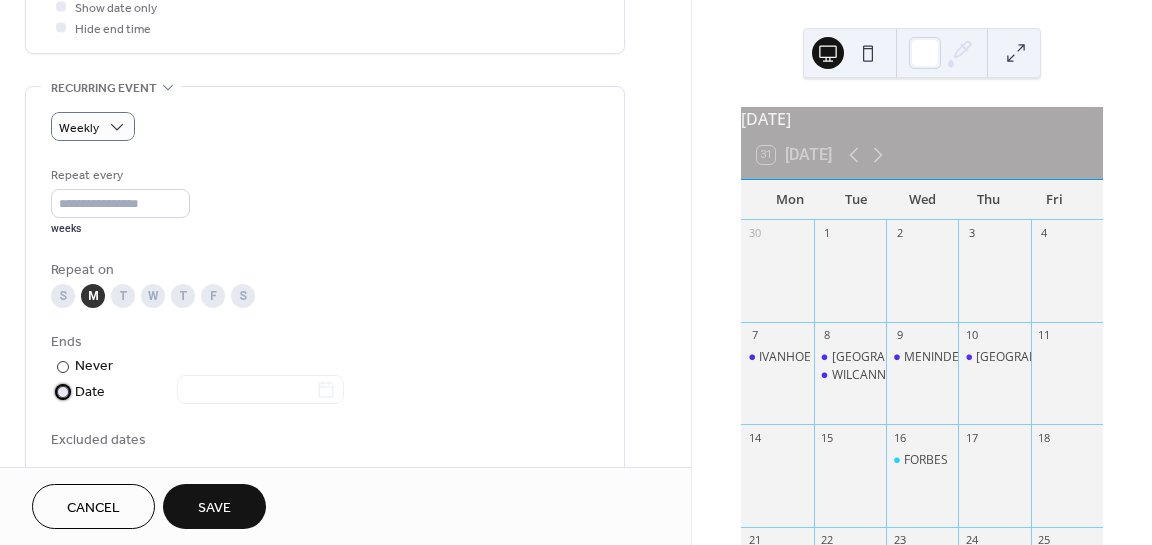 click at bounding box center [63, 392] 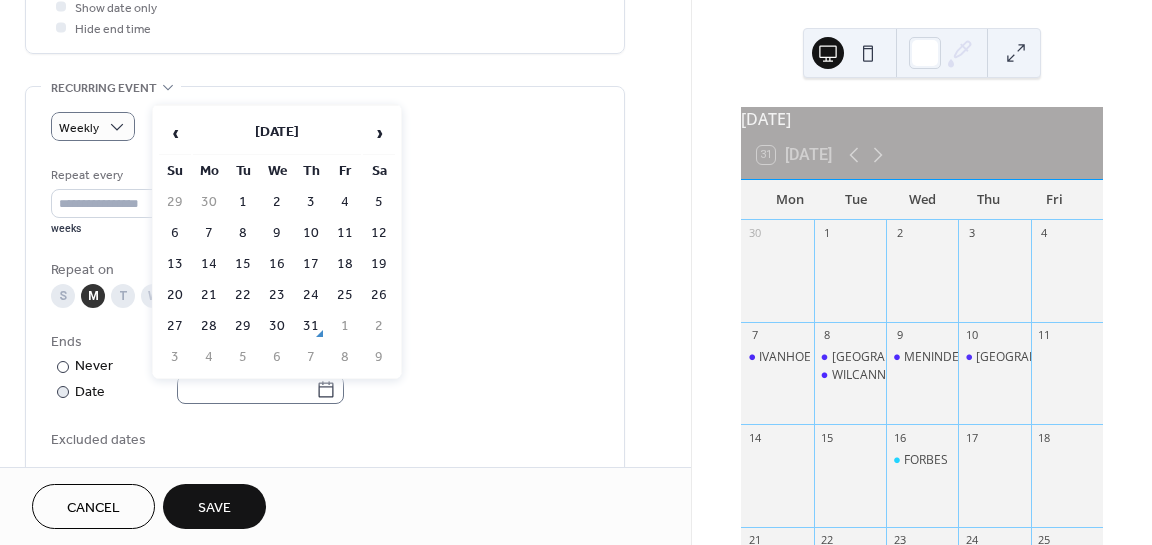 click 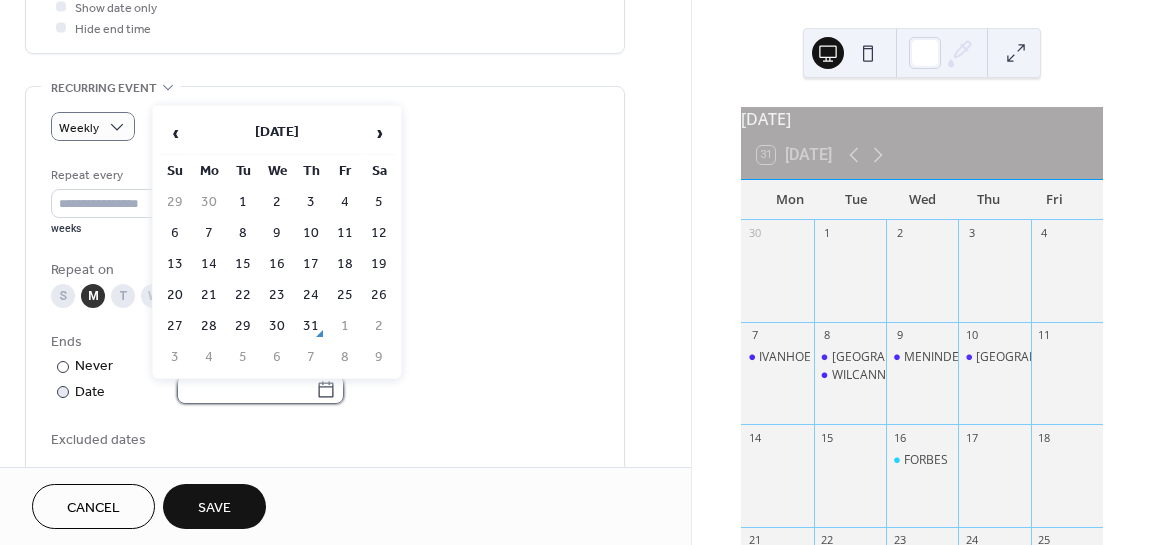 click at bounding box center (246, 389) 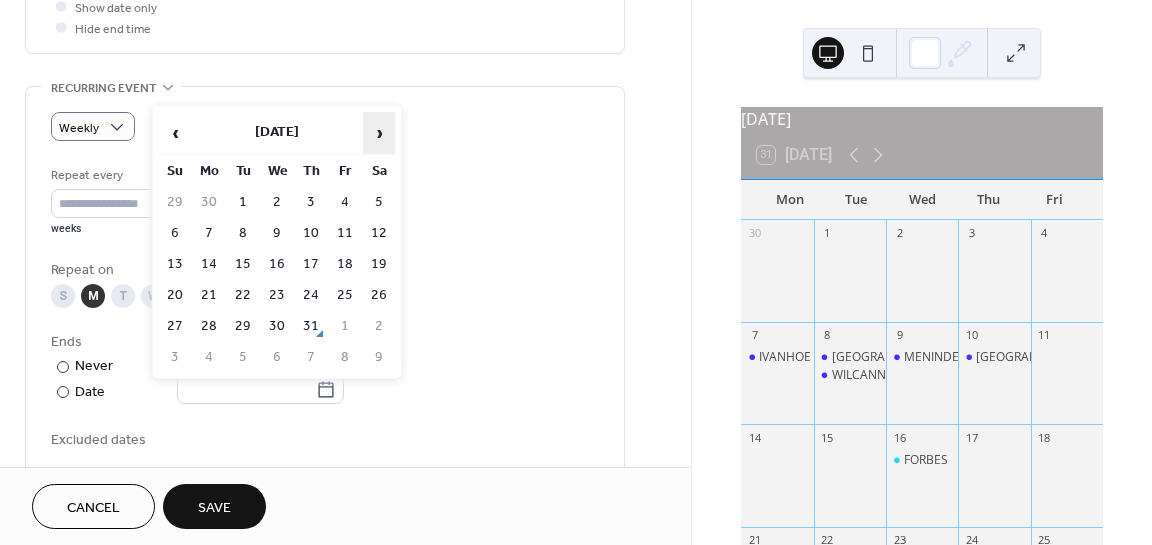 click on "›" at bounding box center (379, 133) 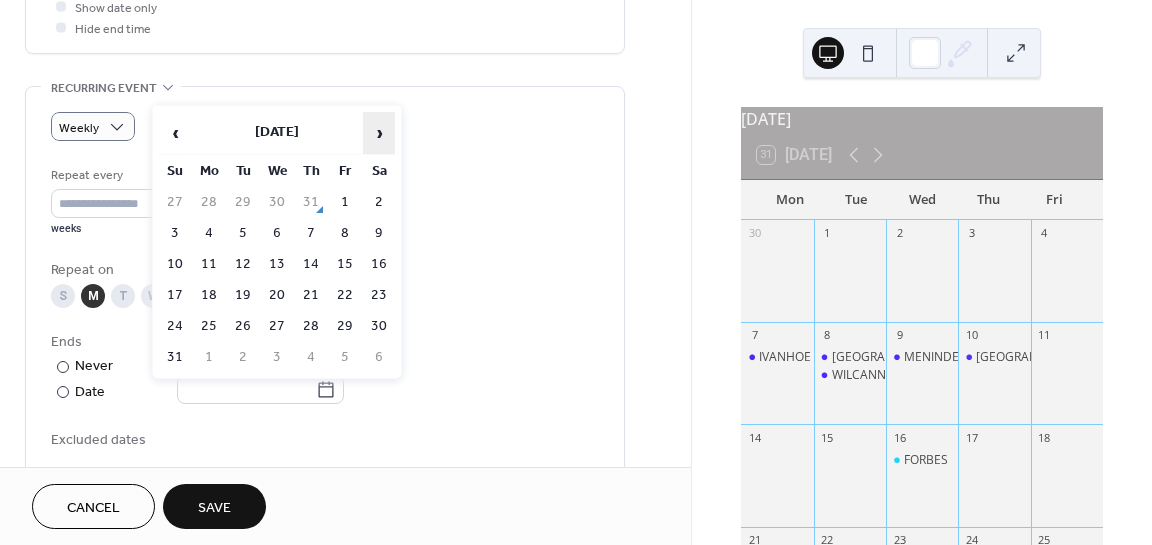 click on "›" at bounding box center [379, 133] 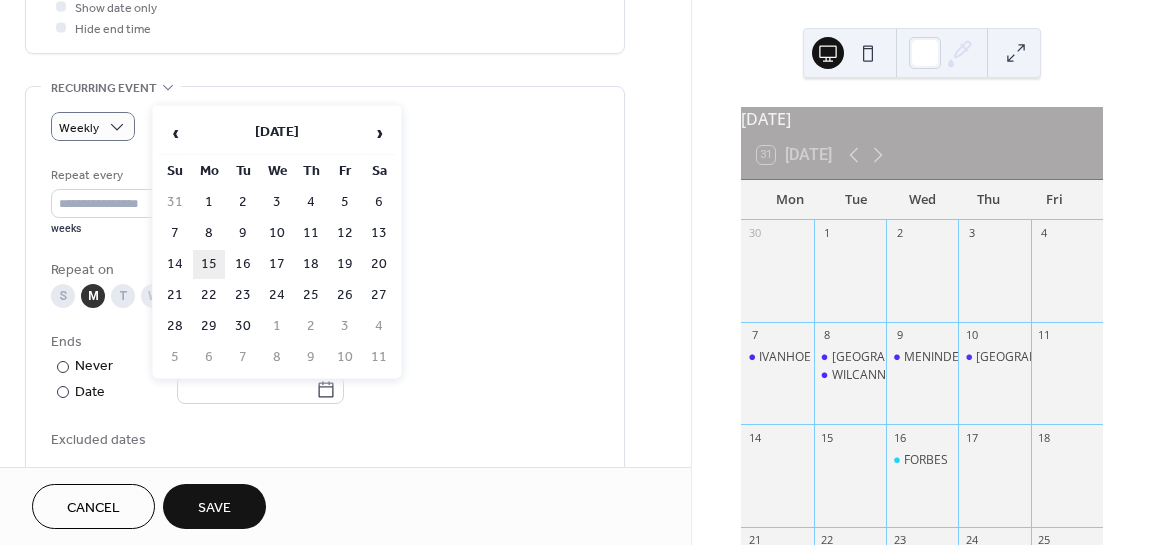 click on "15" at bounding box center (209, 264) 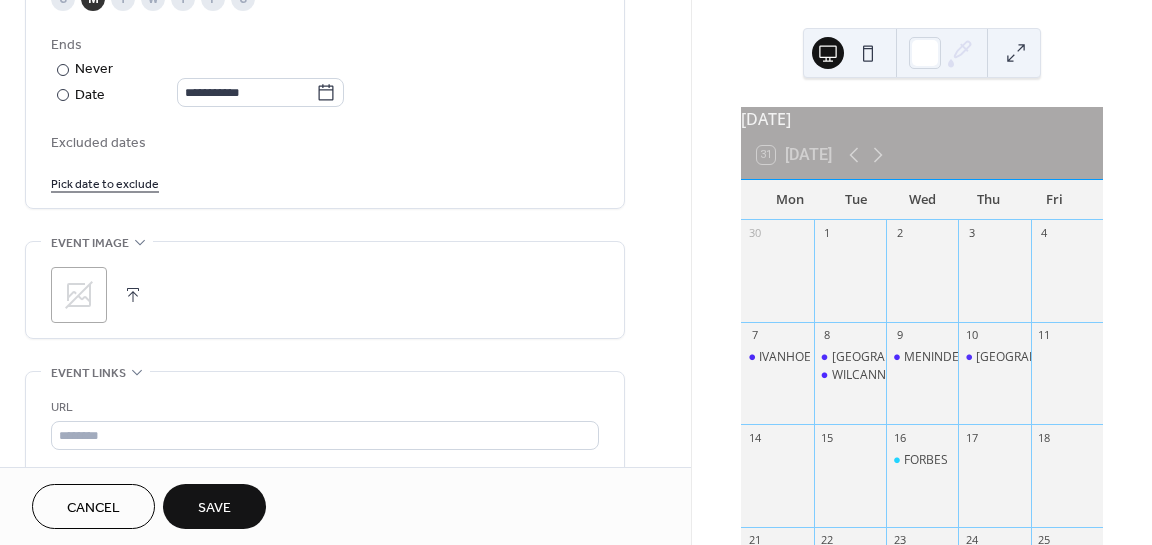 scroll, scrollTop: 1100, scrollLeft: 0, axis: vertical 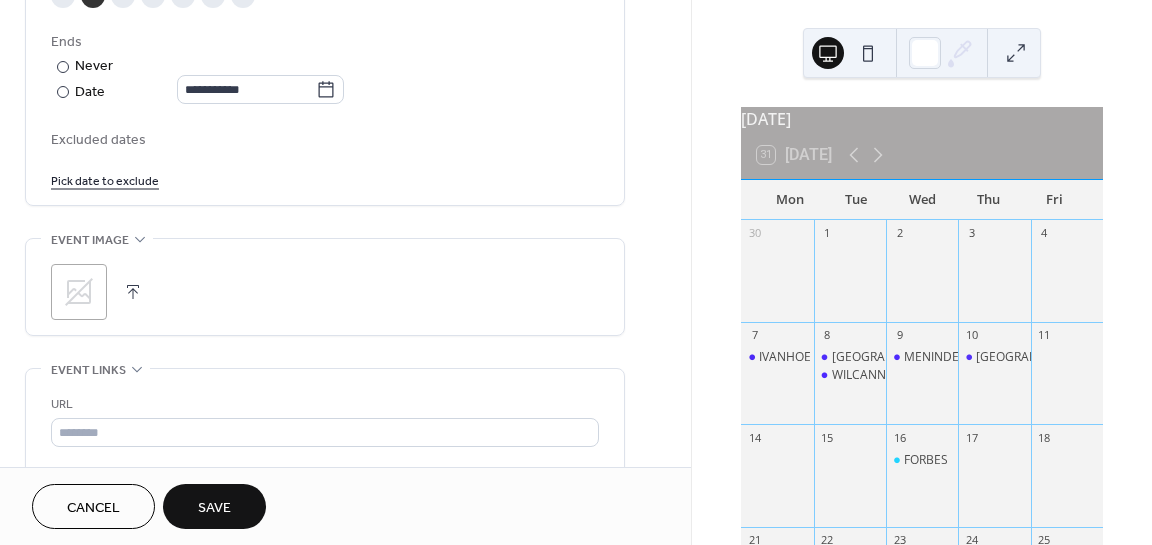 click at bounding box center (133, 292) 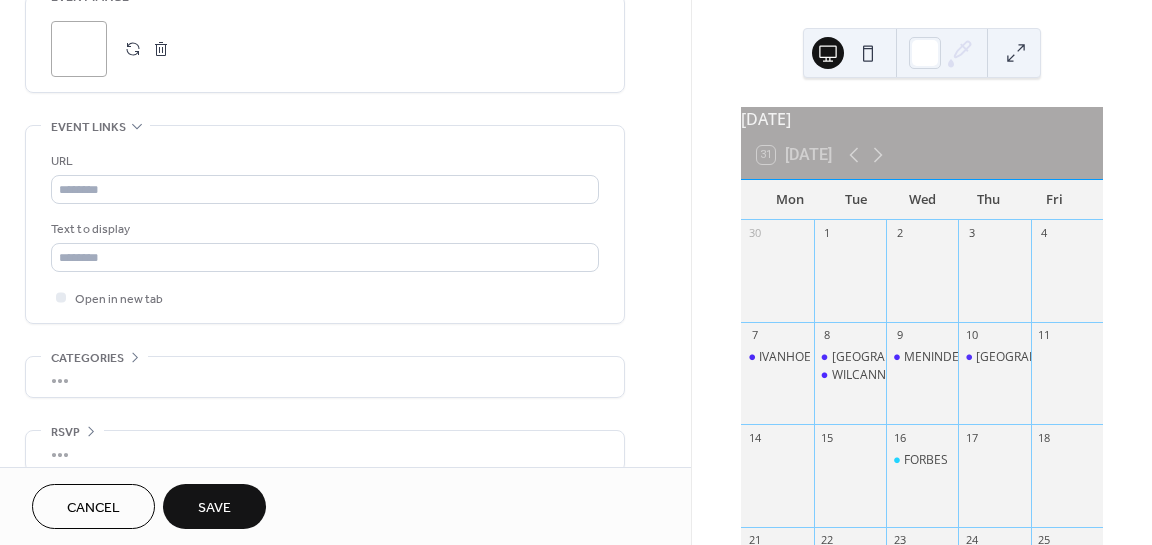 scroll, scrollTop: 1362, scrollLeft: 0, axis: vertical 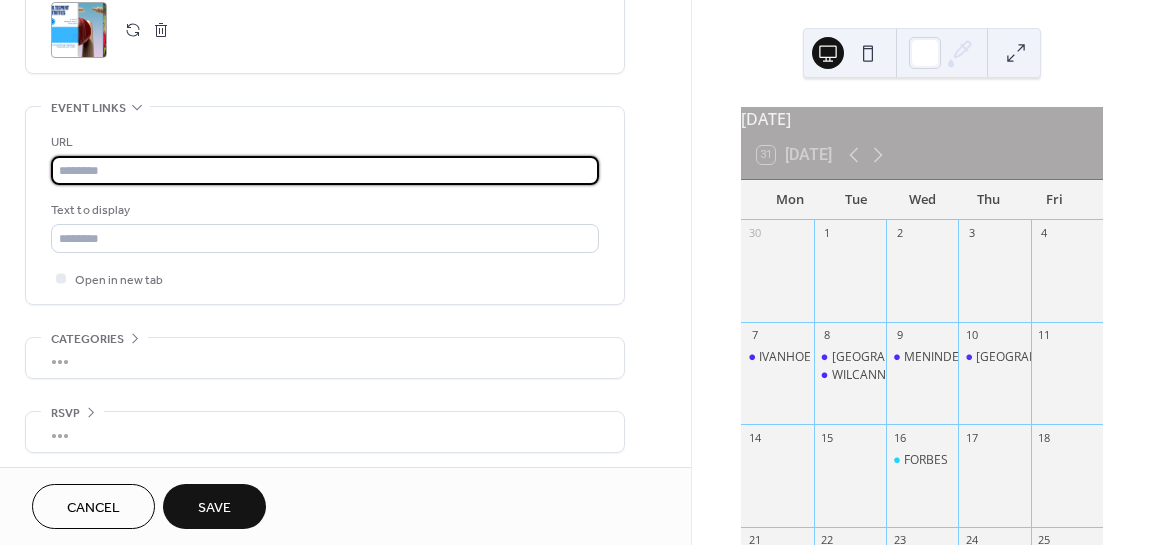 click at bounding box center [325, 170] 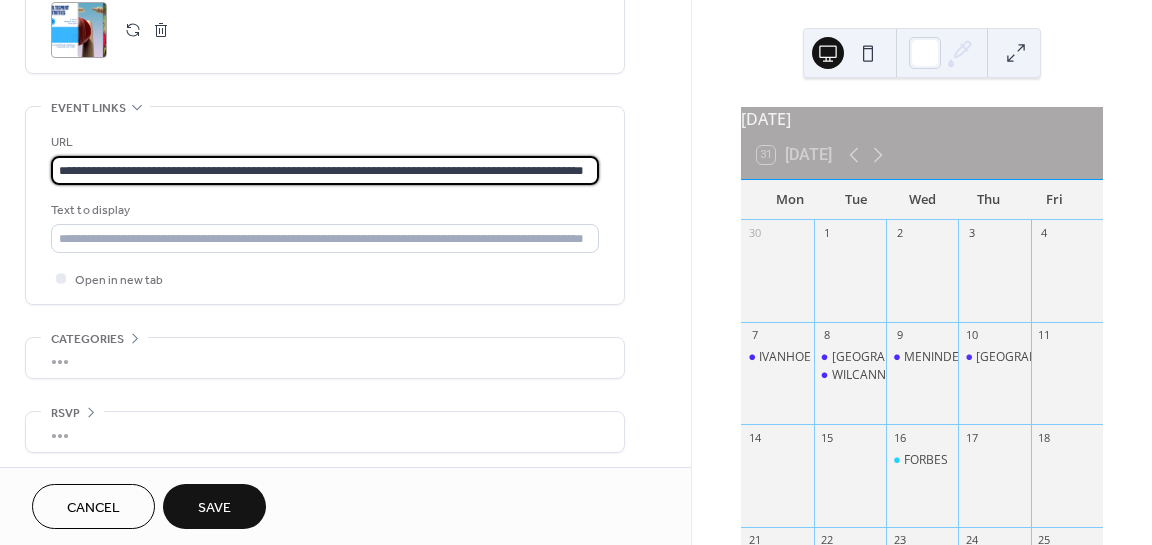 scroll, scrollTop: 0, scrollLeft: 105, axis: horizontal 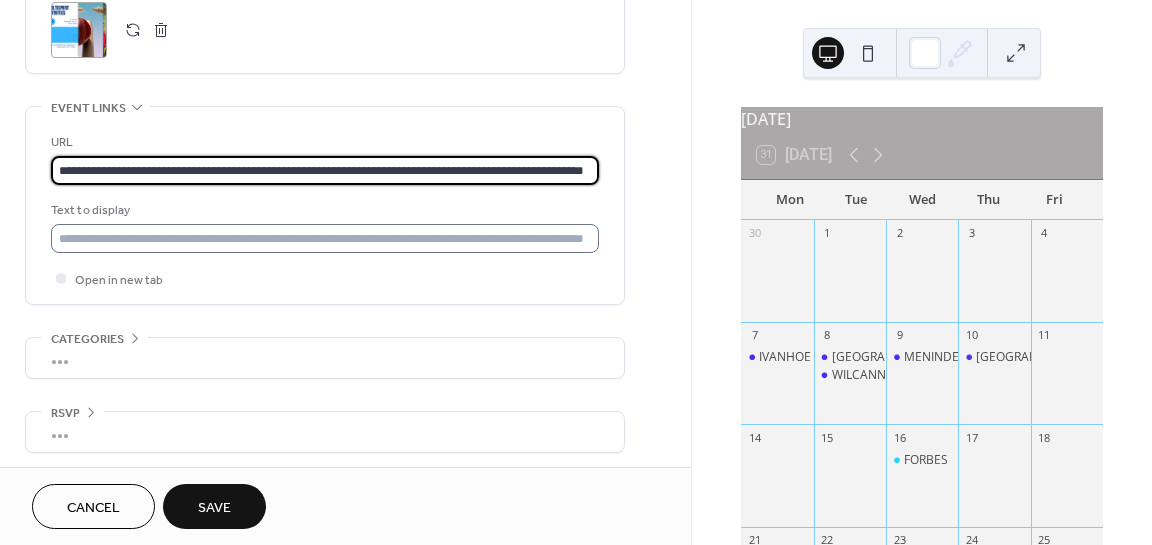 type on "**********" 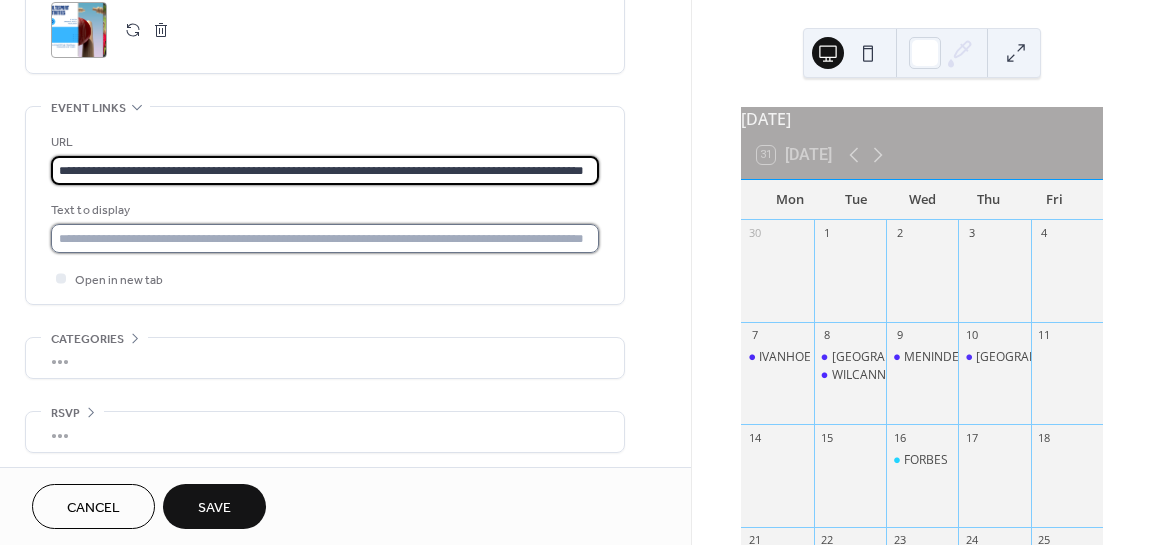 scroll, scrollTop: 0, scrollLeft: 0, axis: both 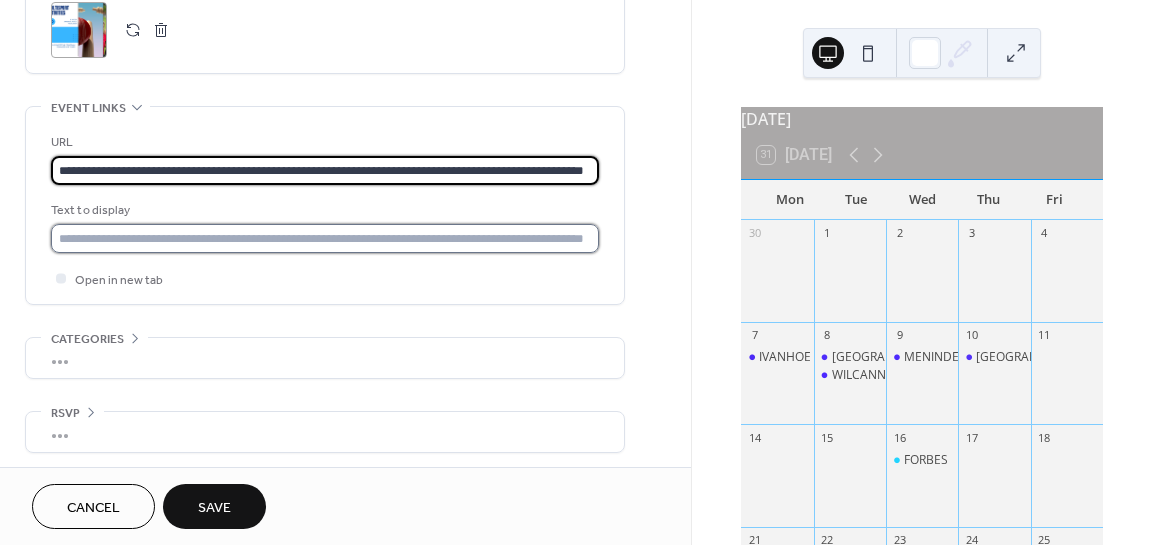 click at bounding box center (325, 238) 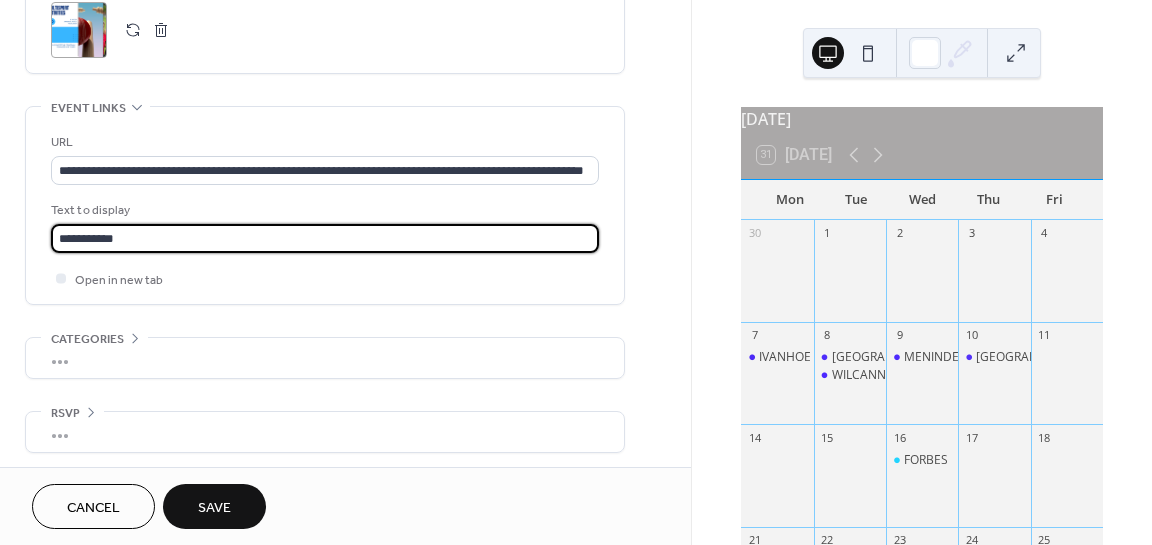 type on "**********" 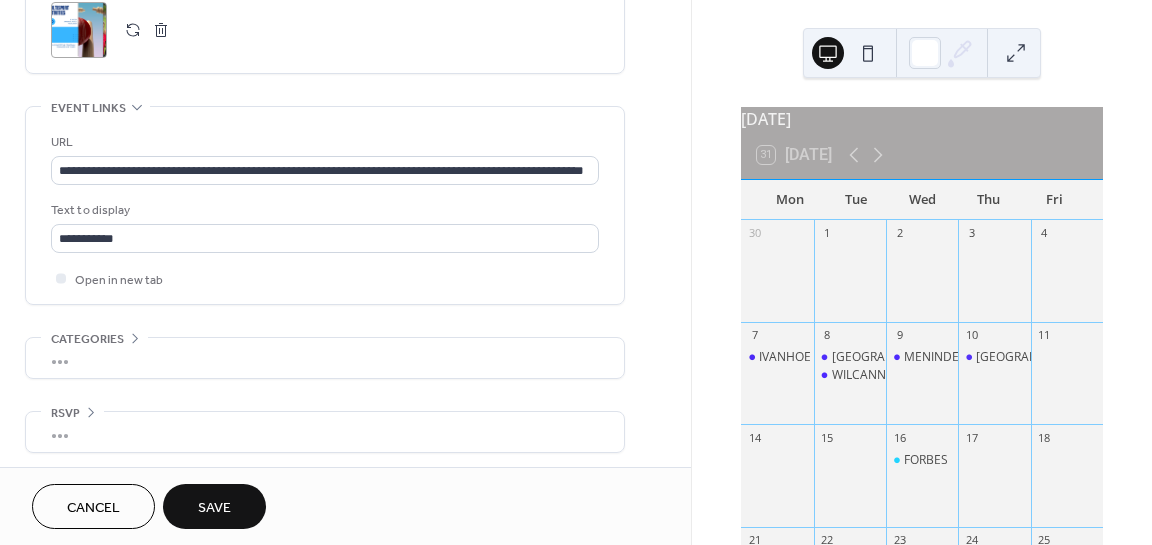 click on "Save" at bounding box center [214, 508] 